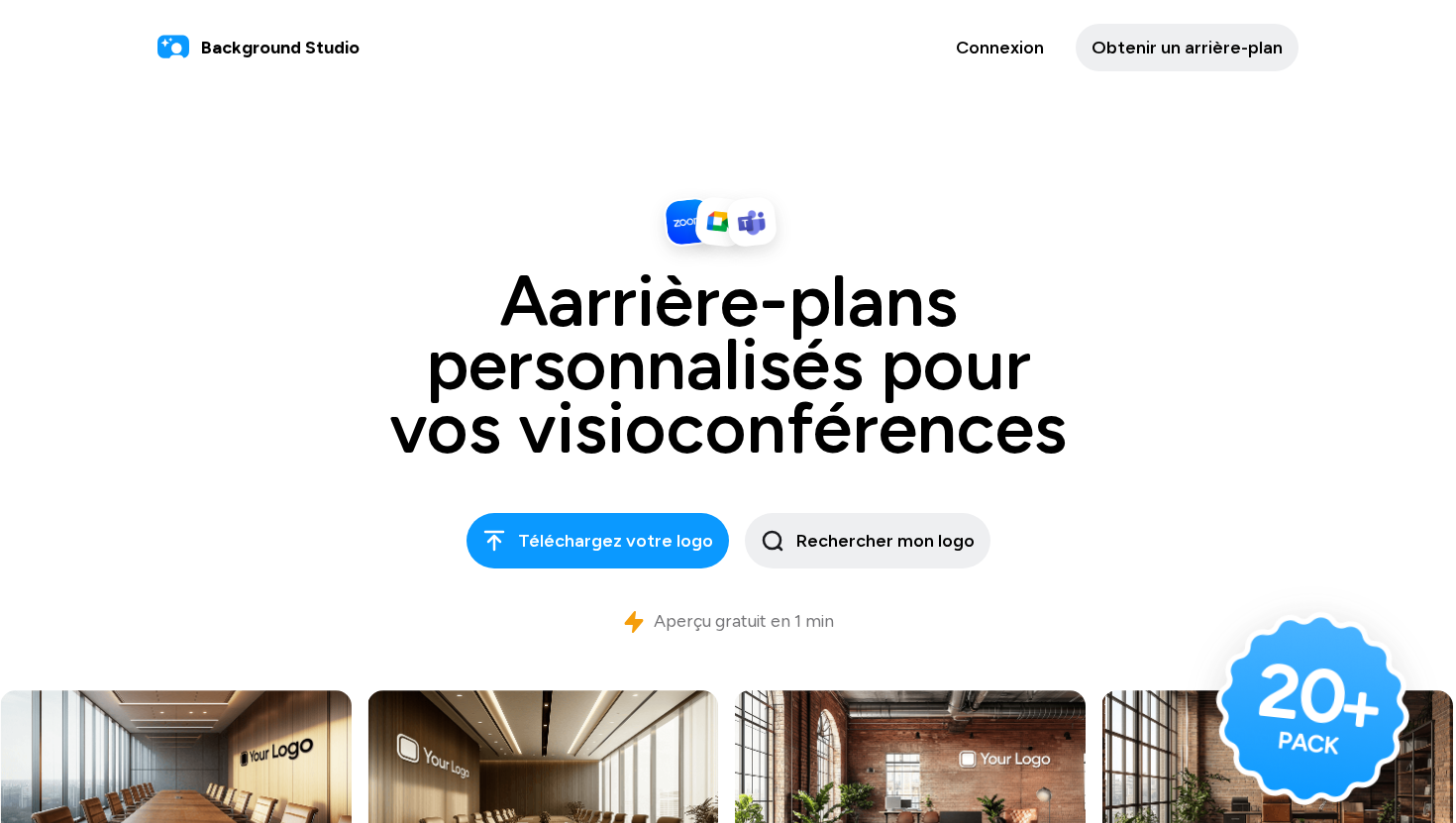 scroll, scrollTop: 0, scrollLeft: 0, axis: both 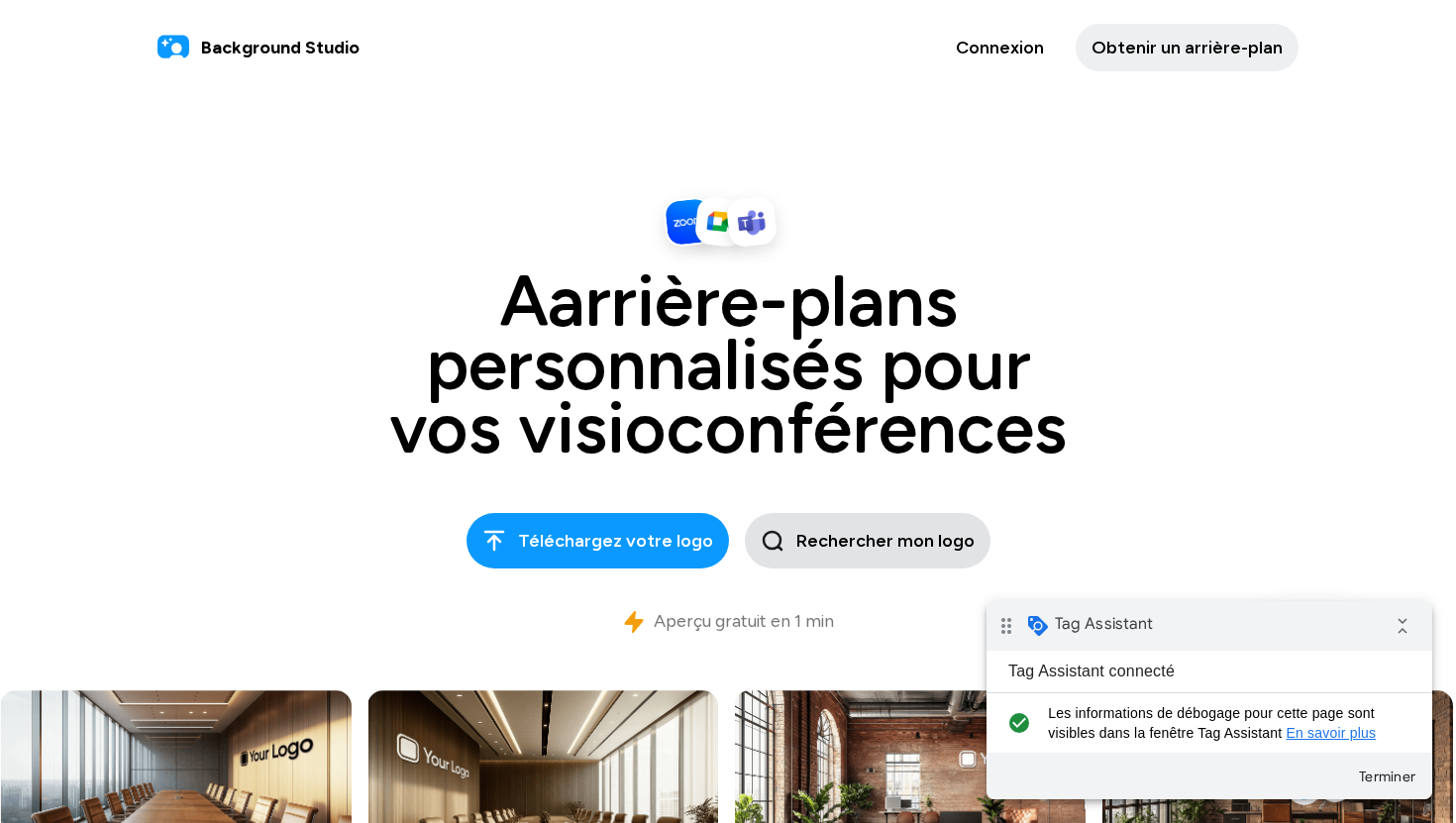 click on "Rechercher mon logo" at bounding box center (868, 541) 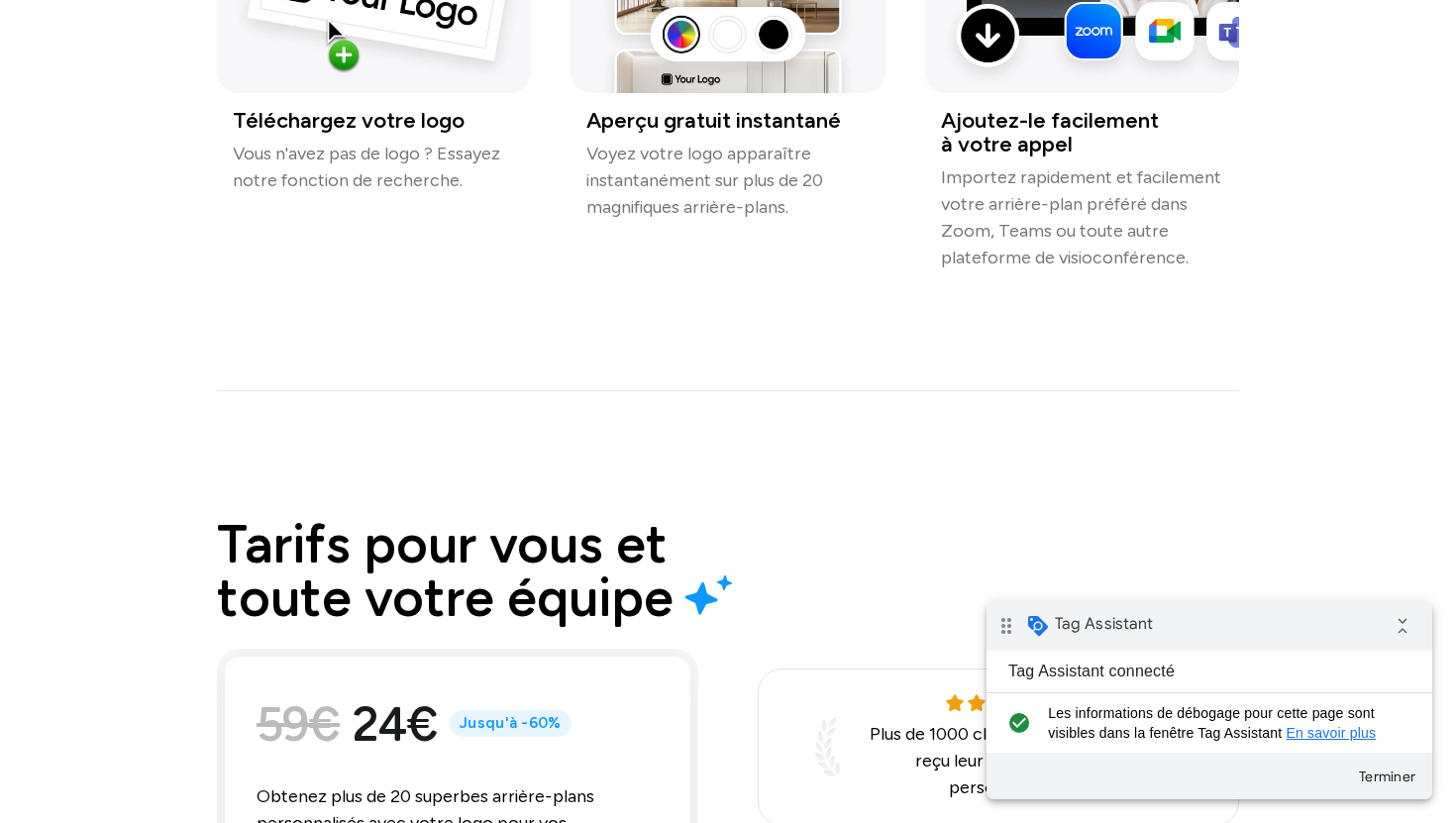 scroll, scrollTop: 2756, scrollLeft: 0, axis: vertical 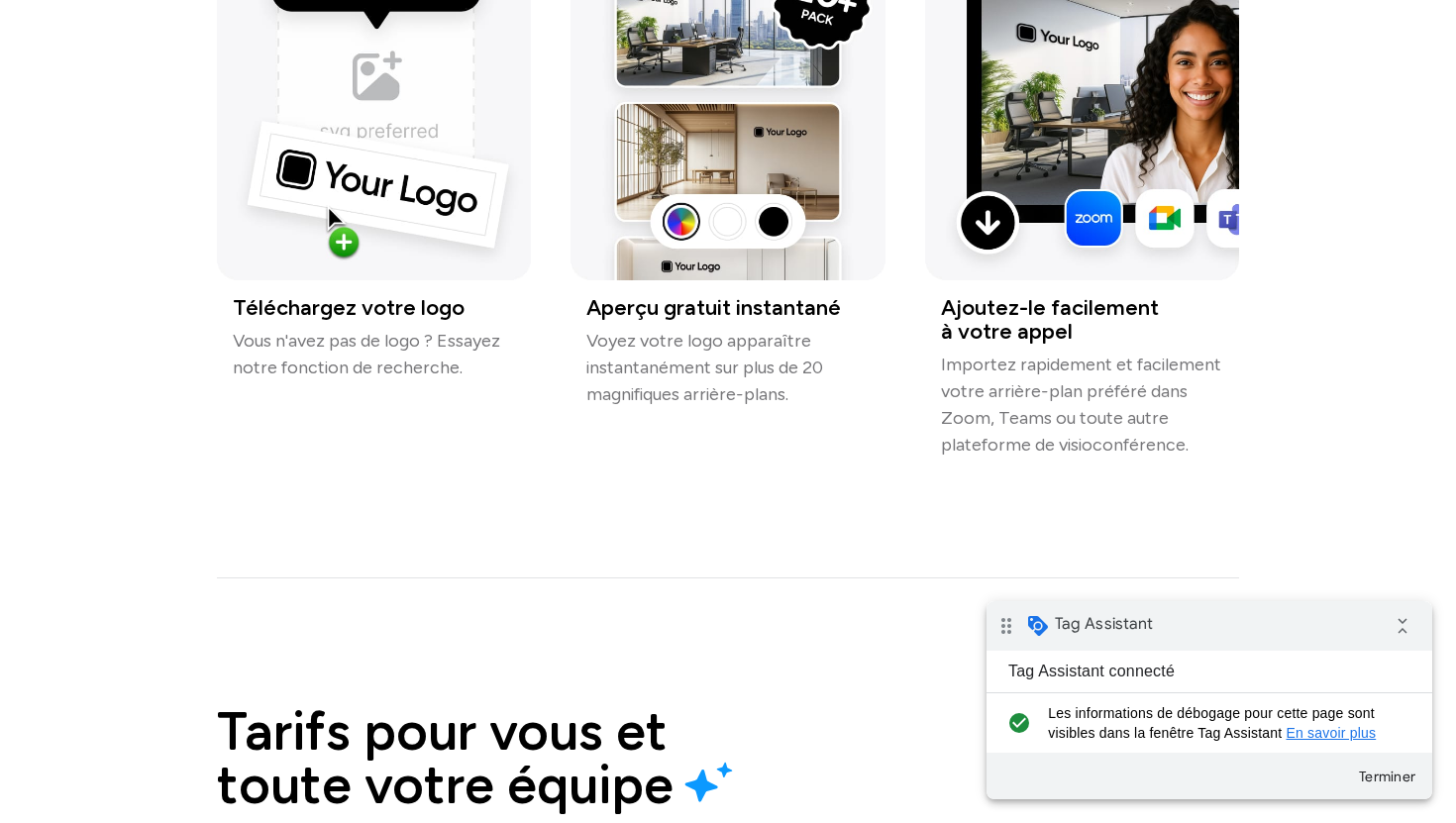 click at bounding box center (373, 102) 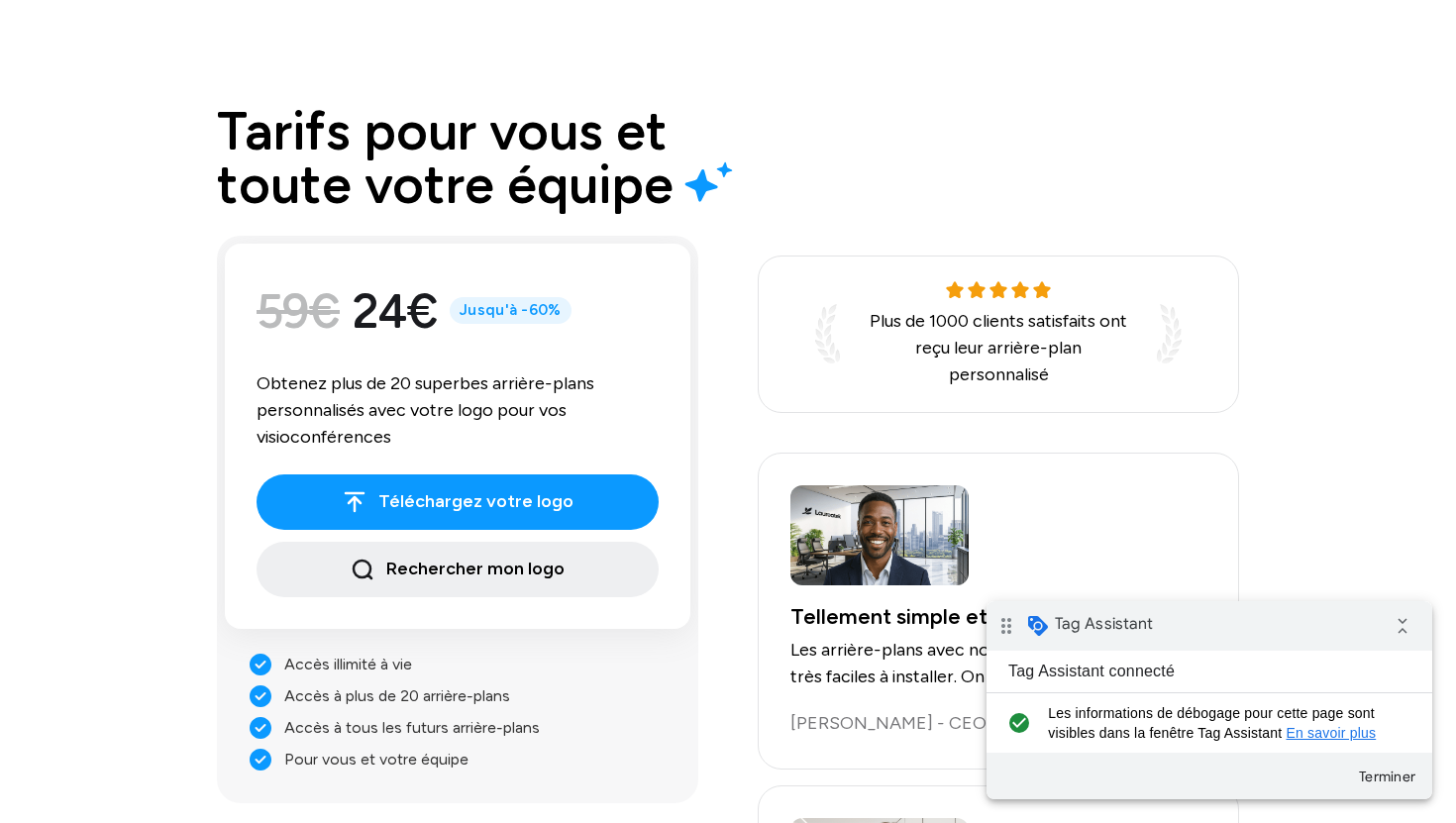 scroll, scrollTop: 3384, scrollLeft: 0, axis: vertical 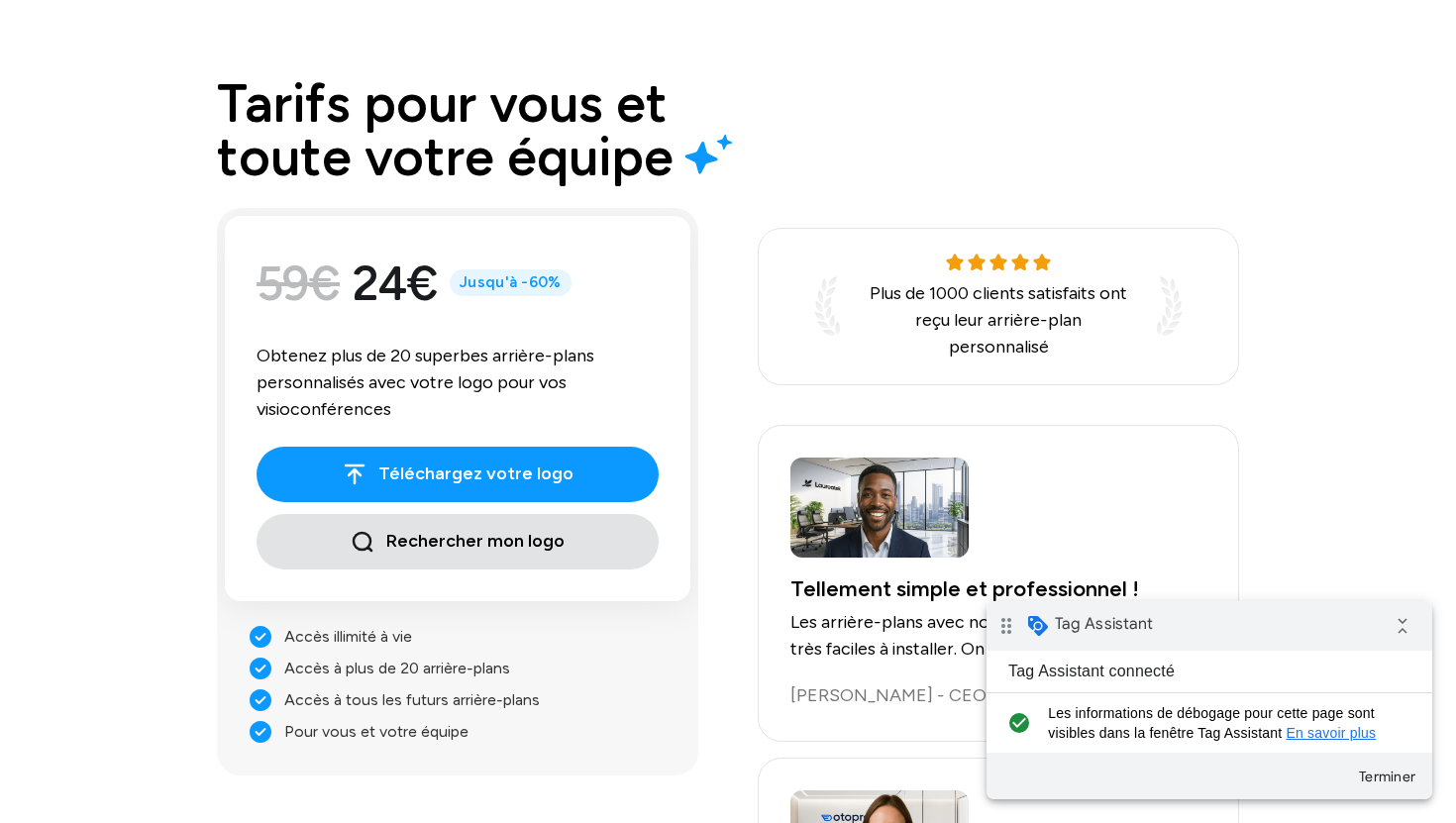 click on "Rechercher mon logo" at bounding box center [458, 541] 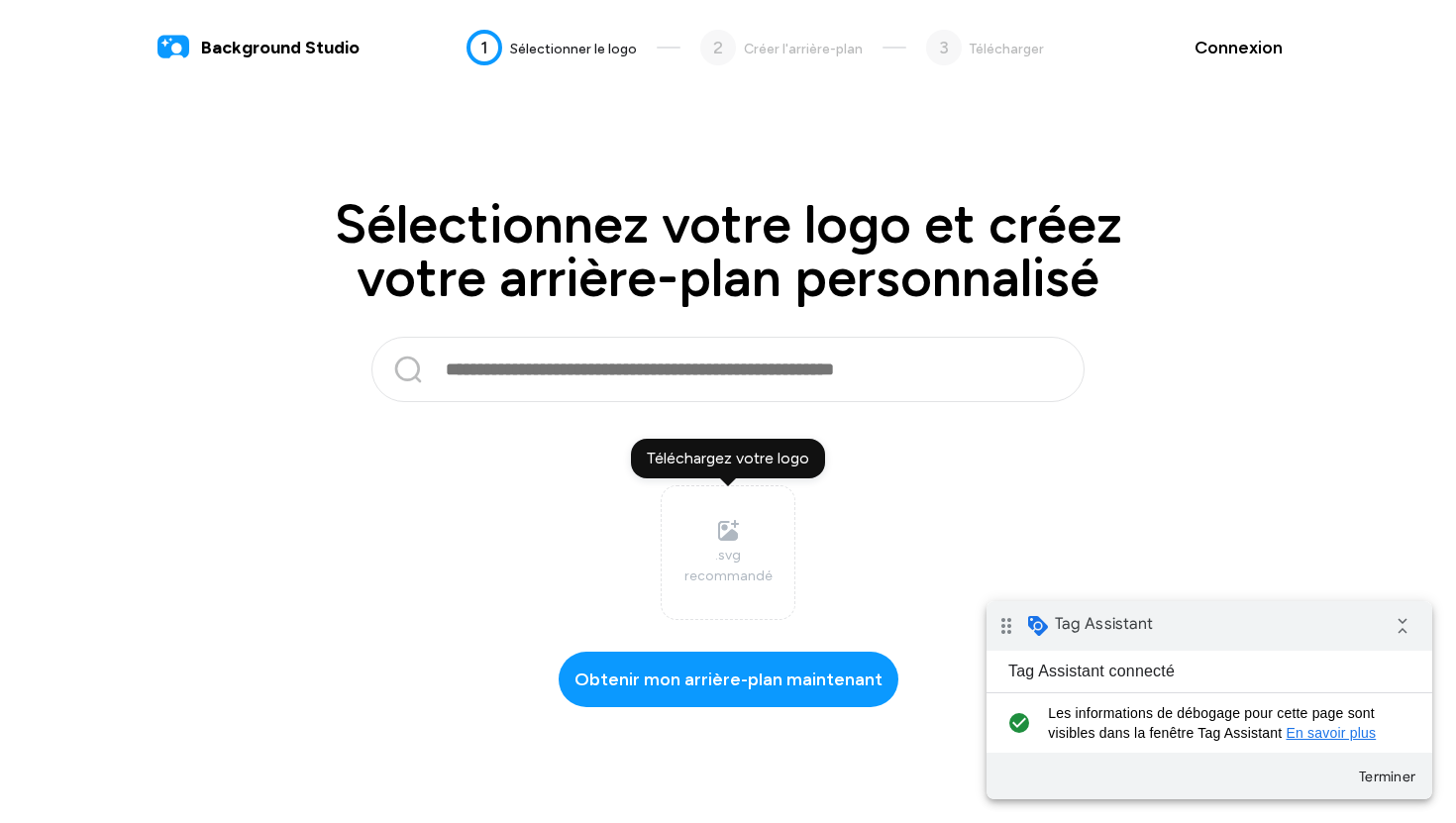 scroll, scrollTop: 0, scrollLeft: 0, axis: both 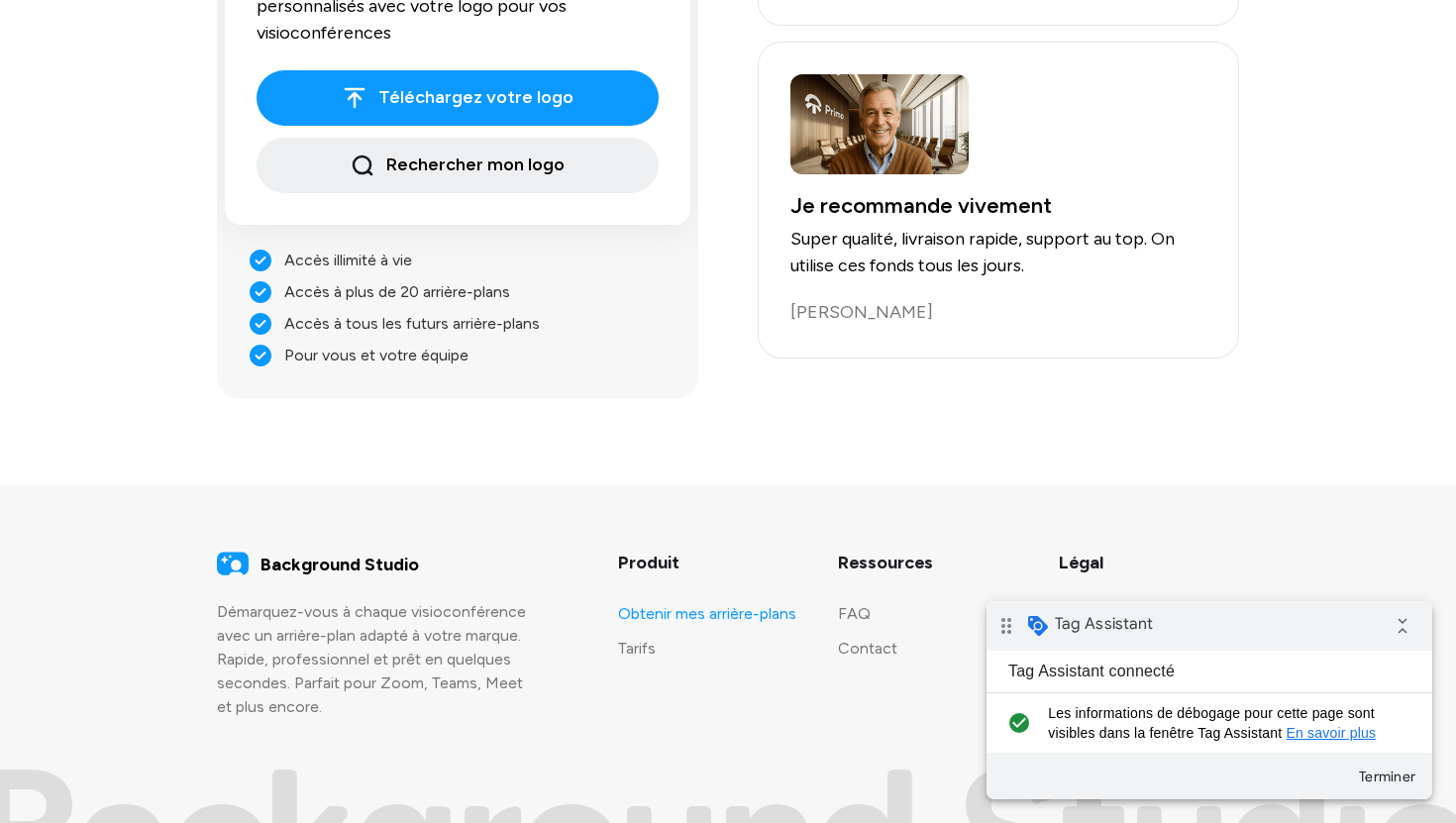 click on "Obtenir mes arrière-plans" at bounding box center [707, 613] 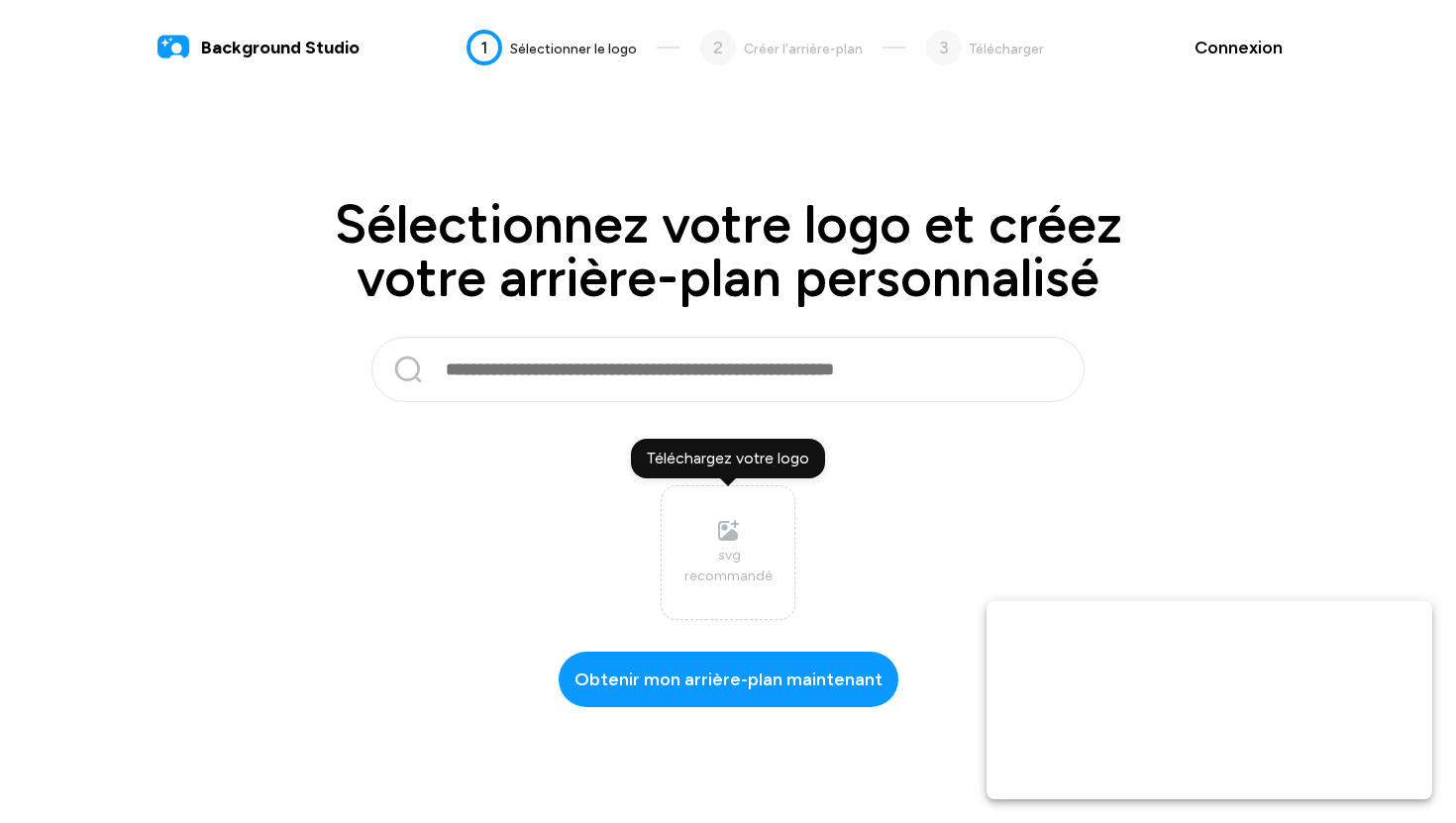 scroll, scrollTop: 0, scrollLeft: 0, axis: both 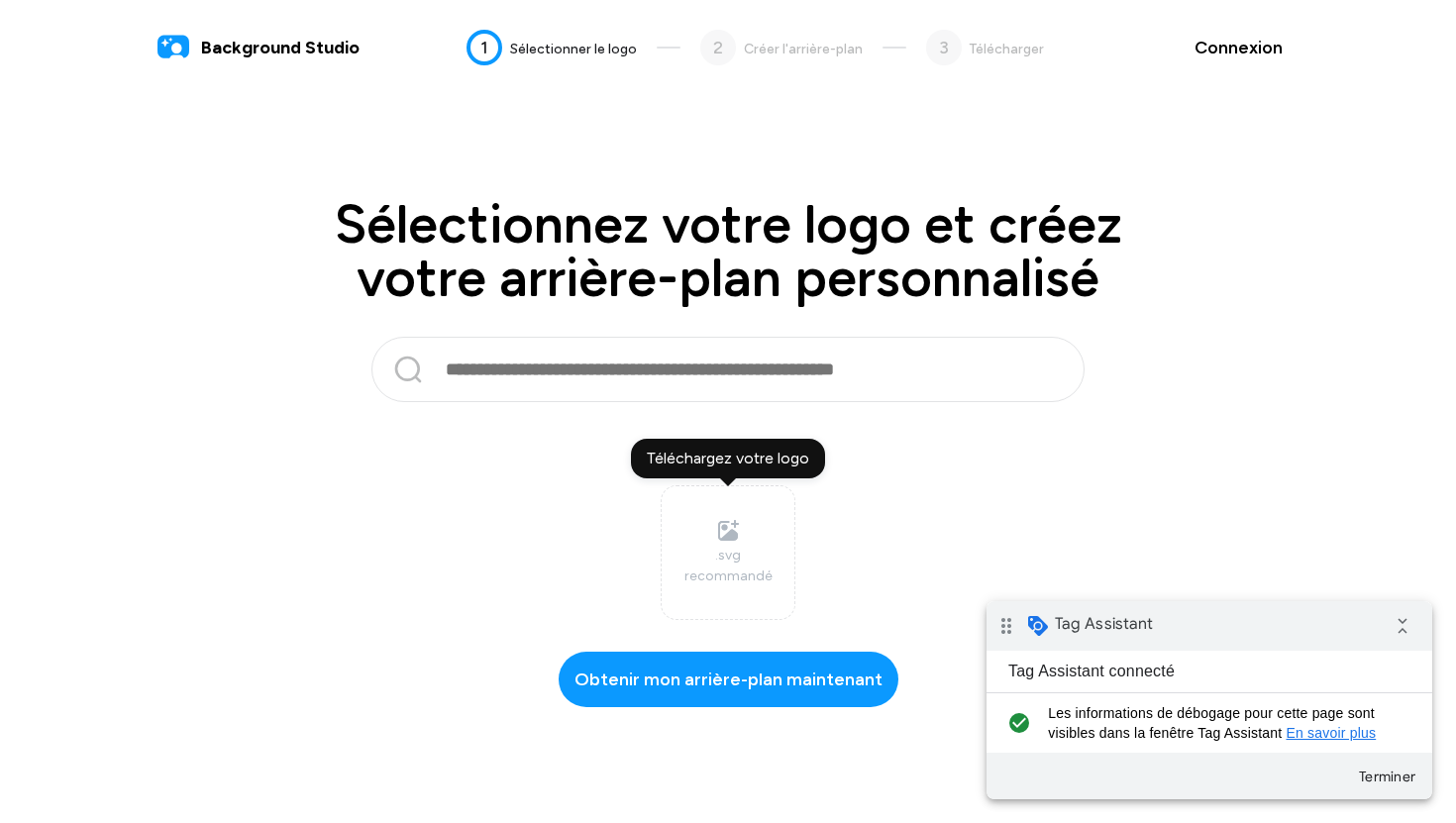 click at bounding box center [734, 369] 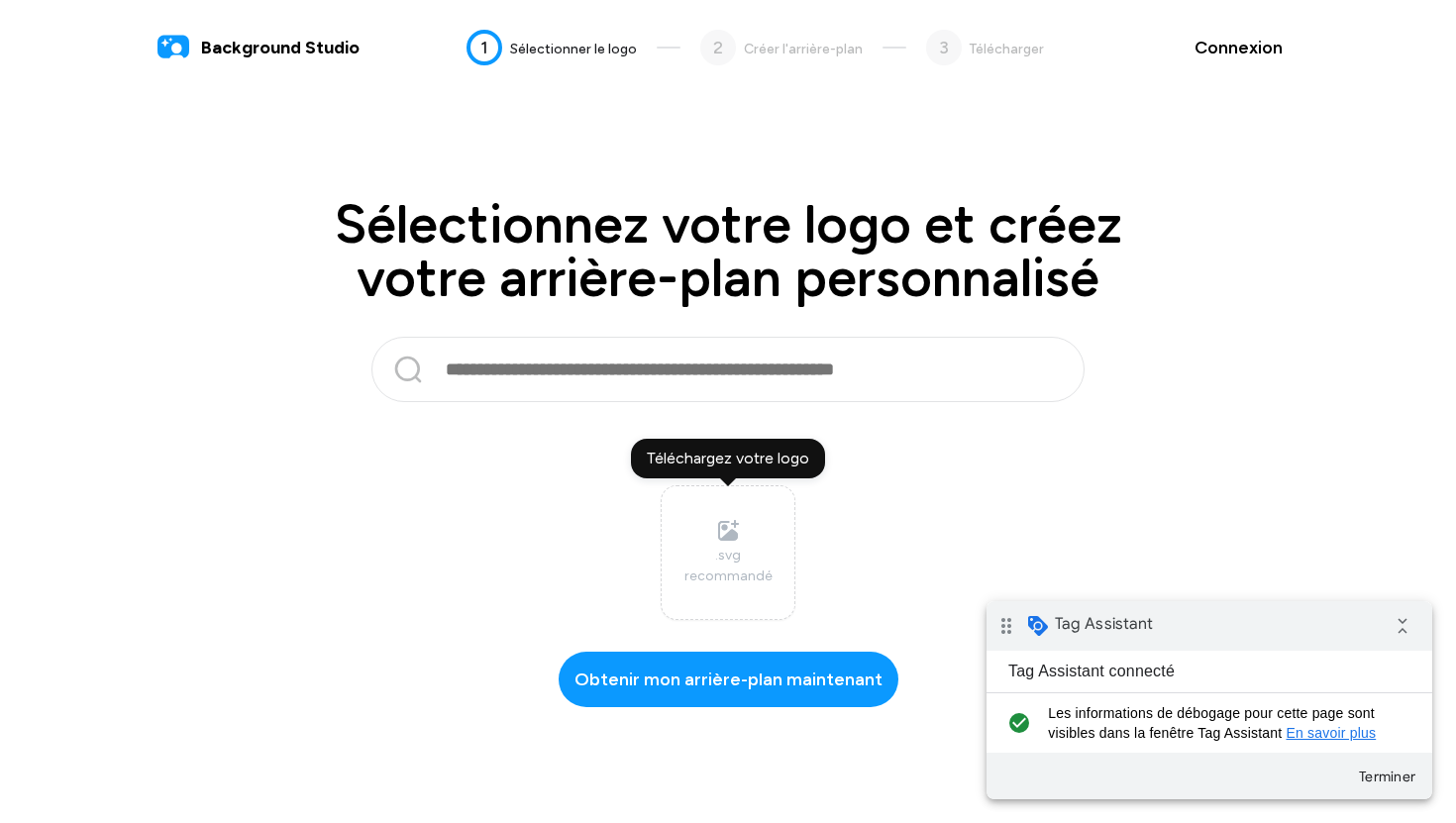 click 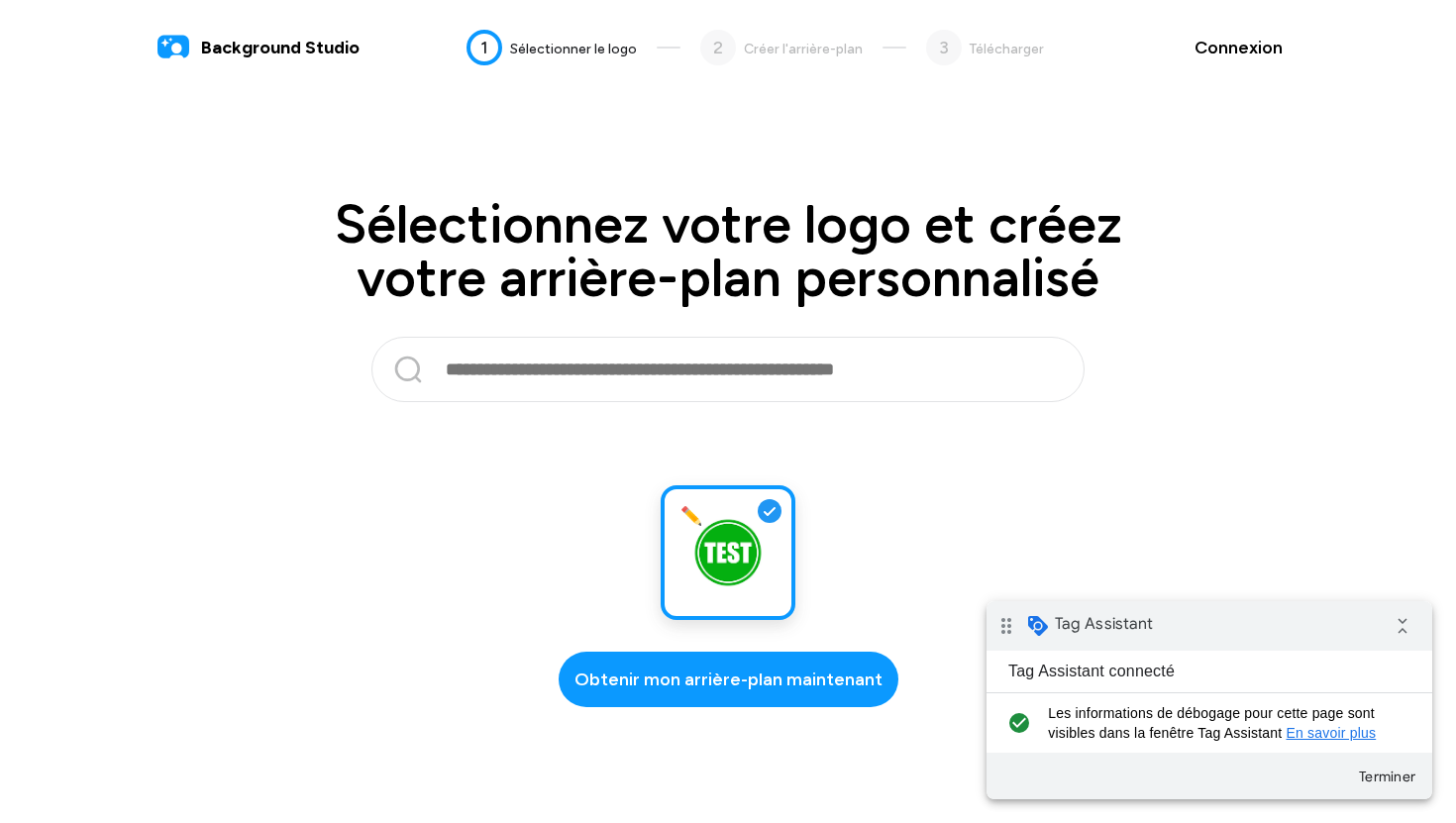 click at bounding box center [734, 369] 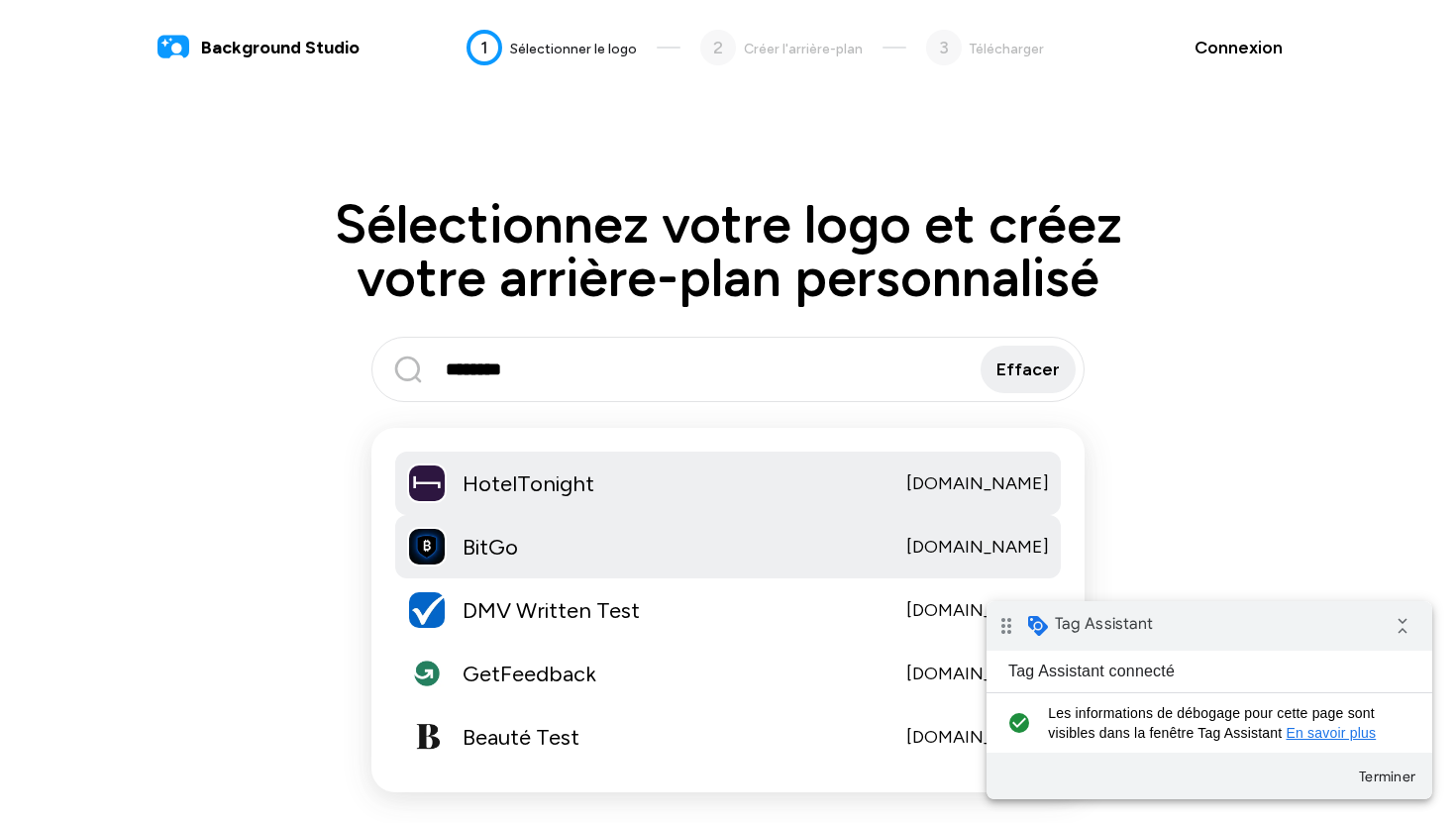 click on "BitGo bitgo-test.com" 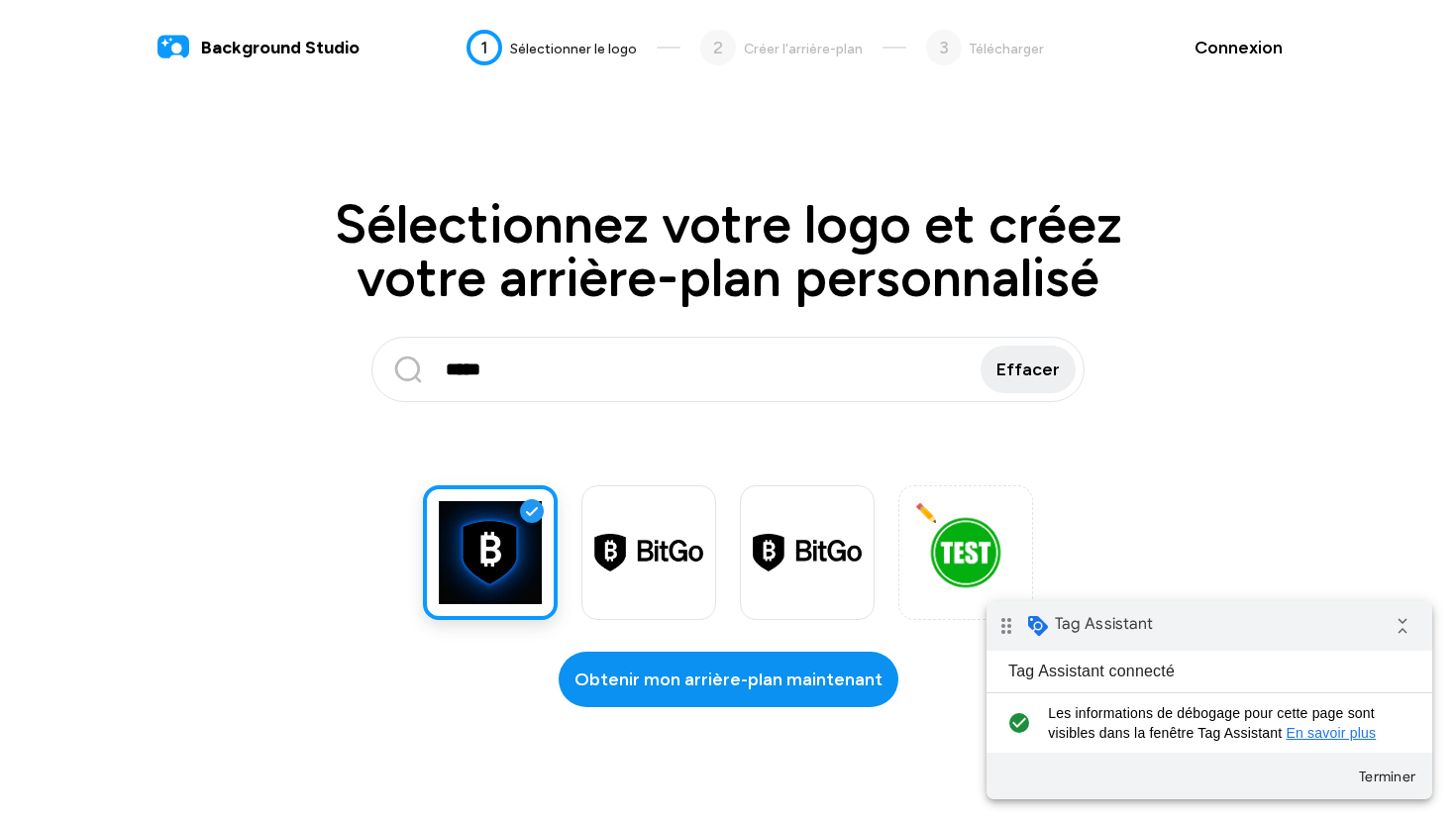 click on "Obtenir mon arrière-plan maintenant" at bounding box center (728, 679) 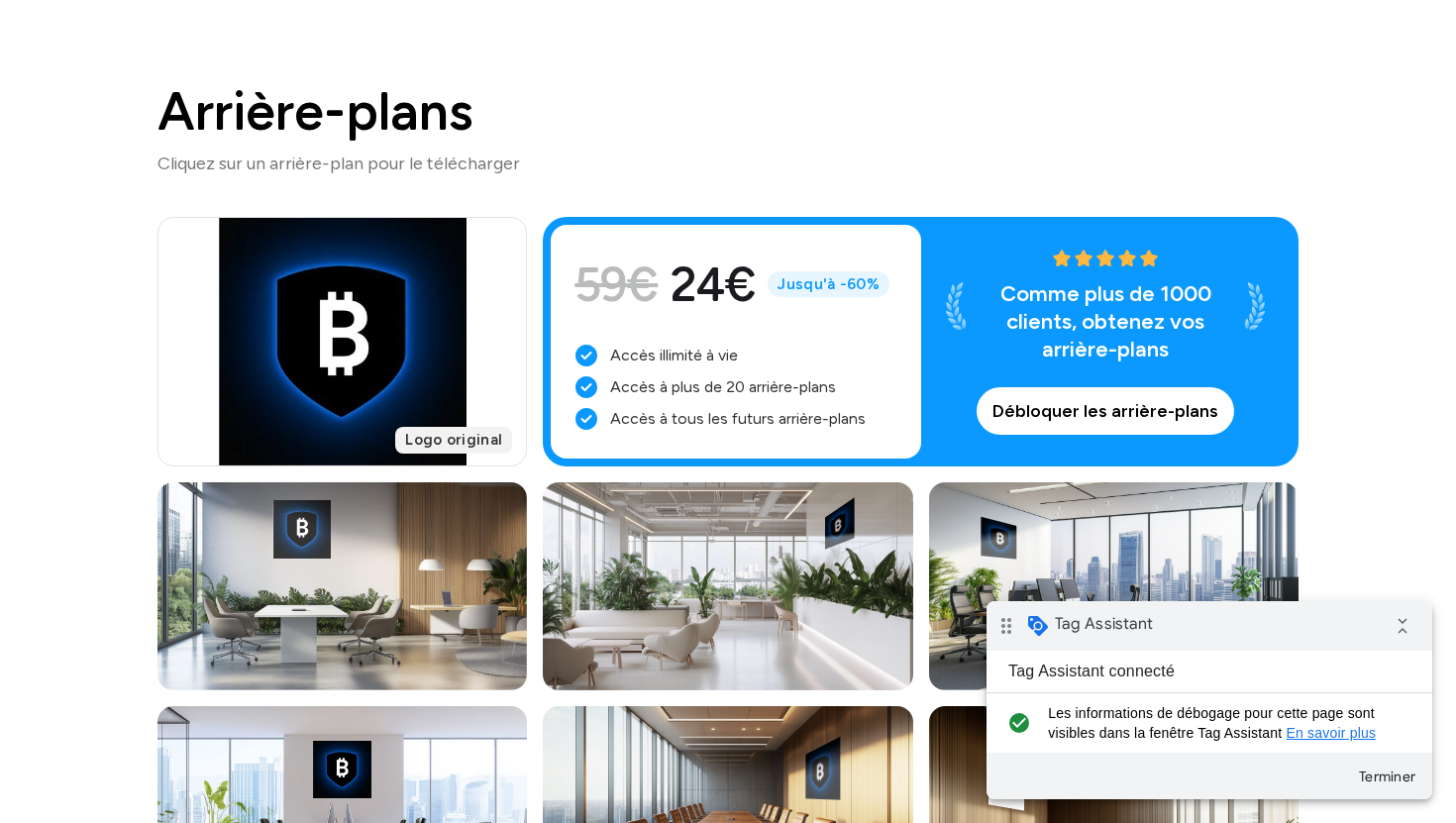 scroll, scrollTop: 0, scrollLeft: 0, axis: both 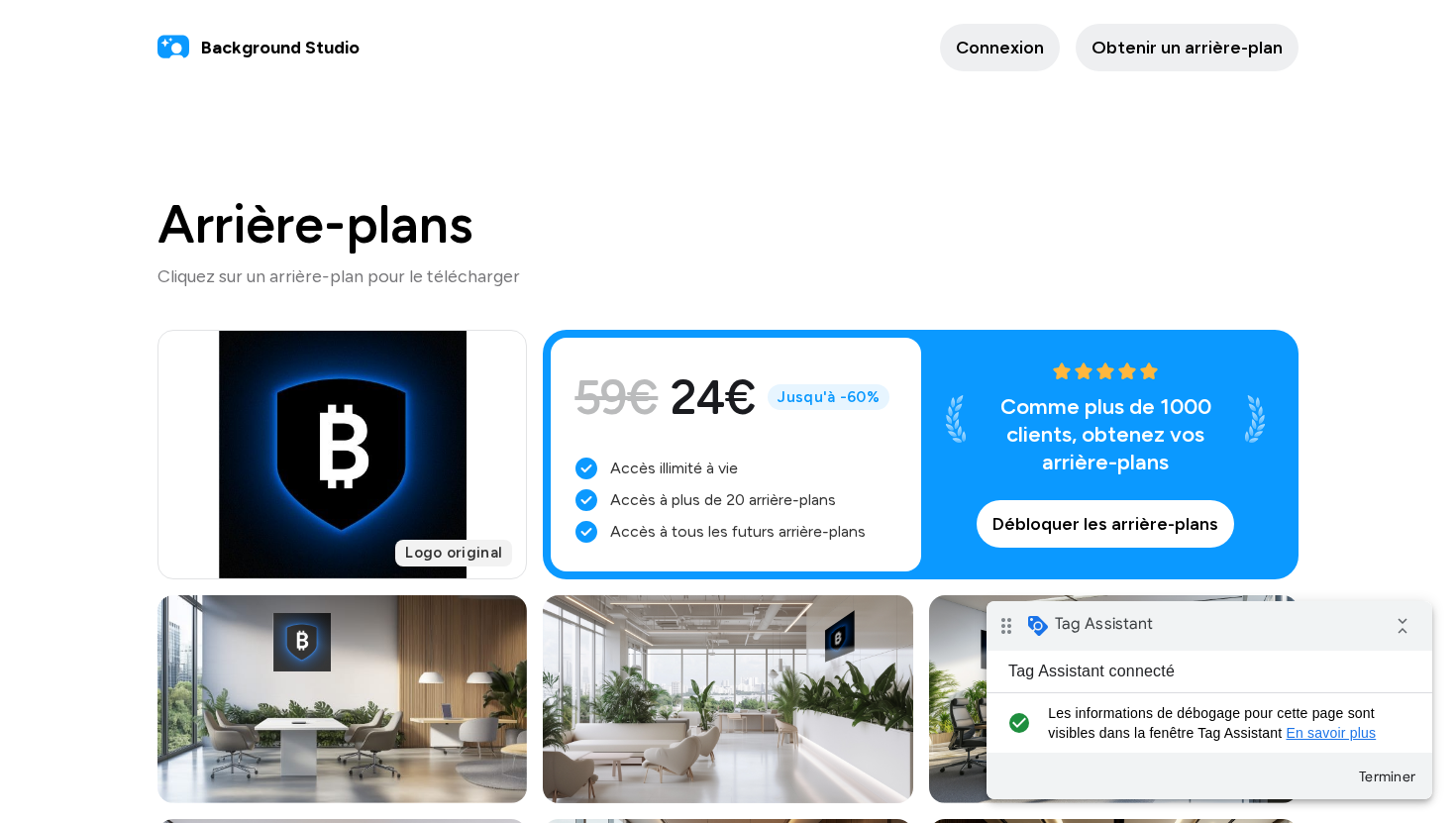 click on "Connexion" at bounding box center (999, 48) 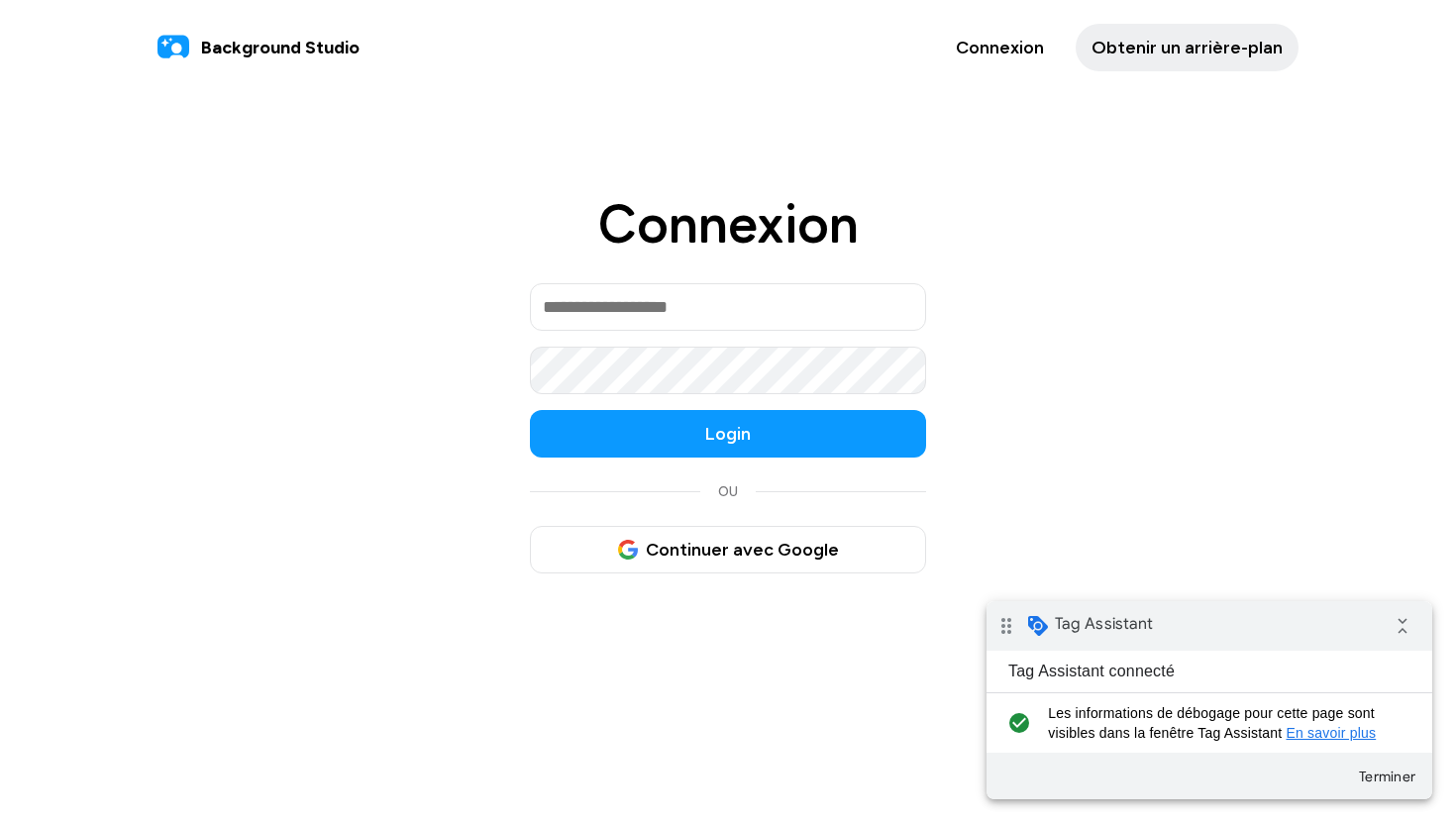 click at bounding box center [728, 307] 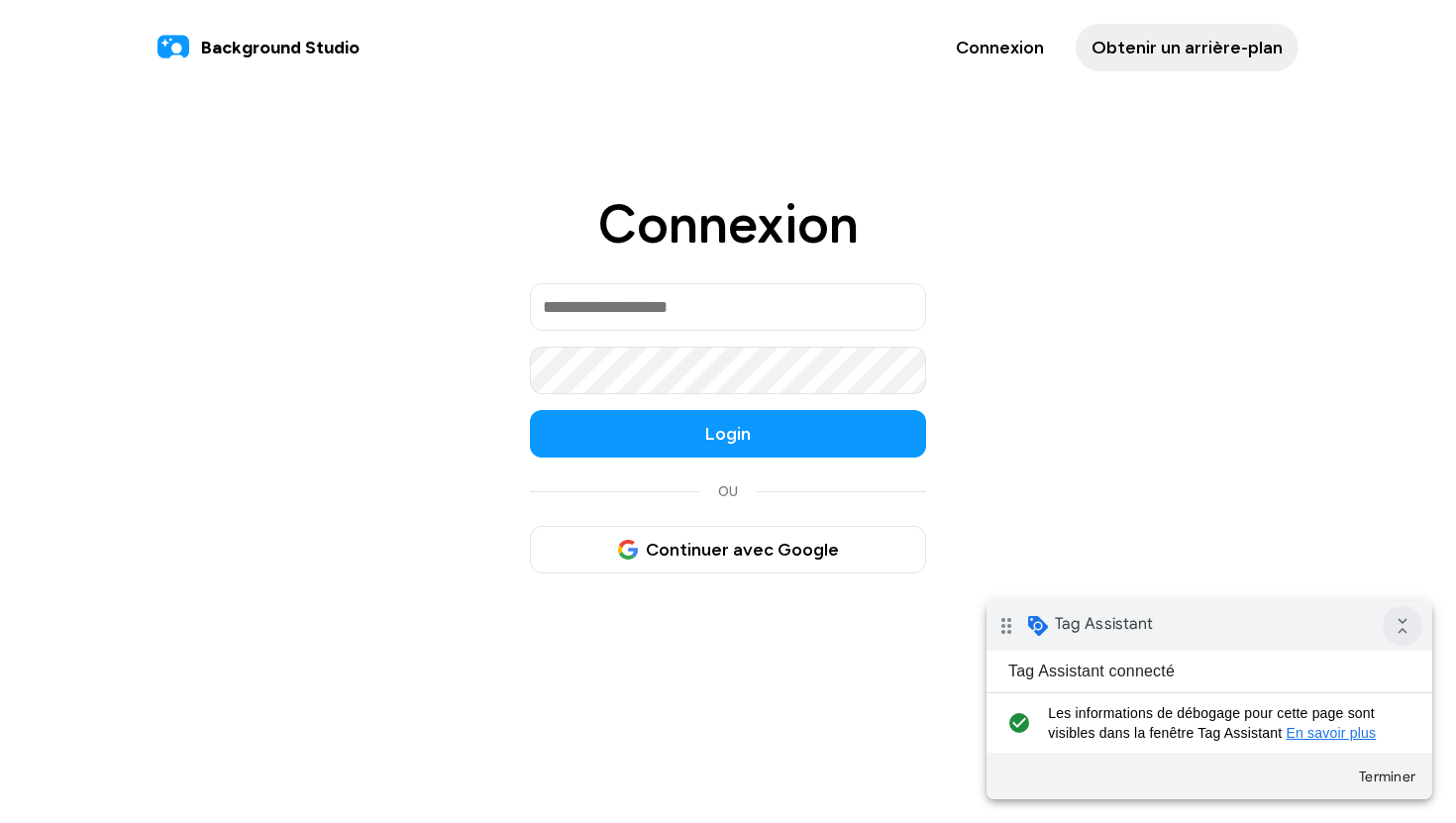 click on "collapse_all" at bounding box center (1403, 626) 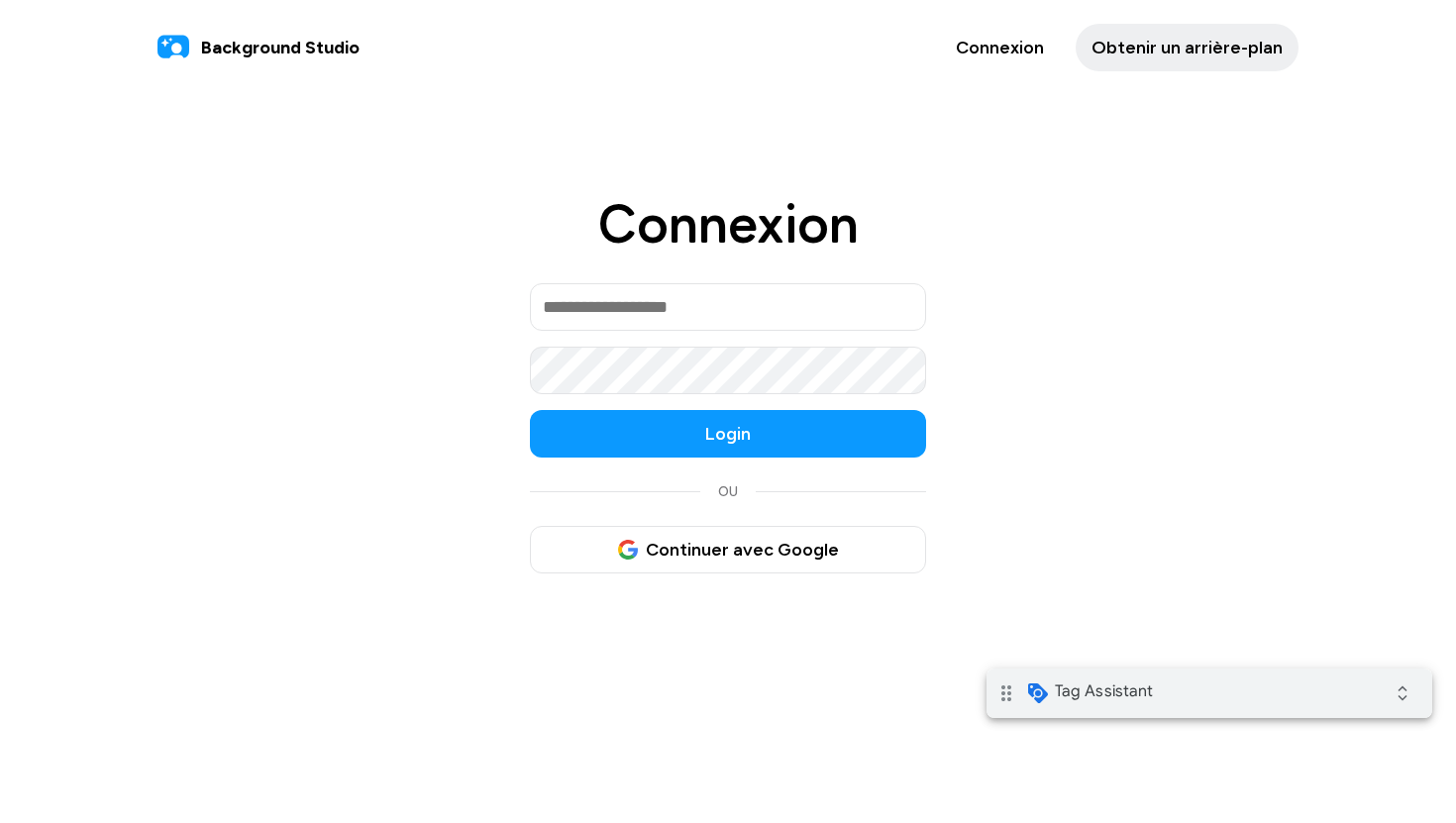 click on "drag_indicator Tag Assistant  expand_all" at bounding box center [1209, 693] 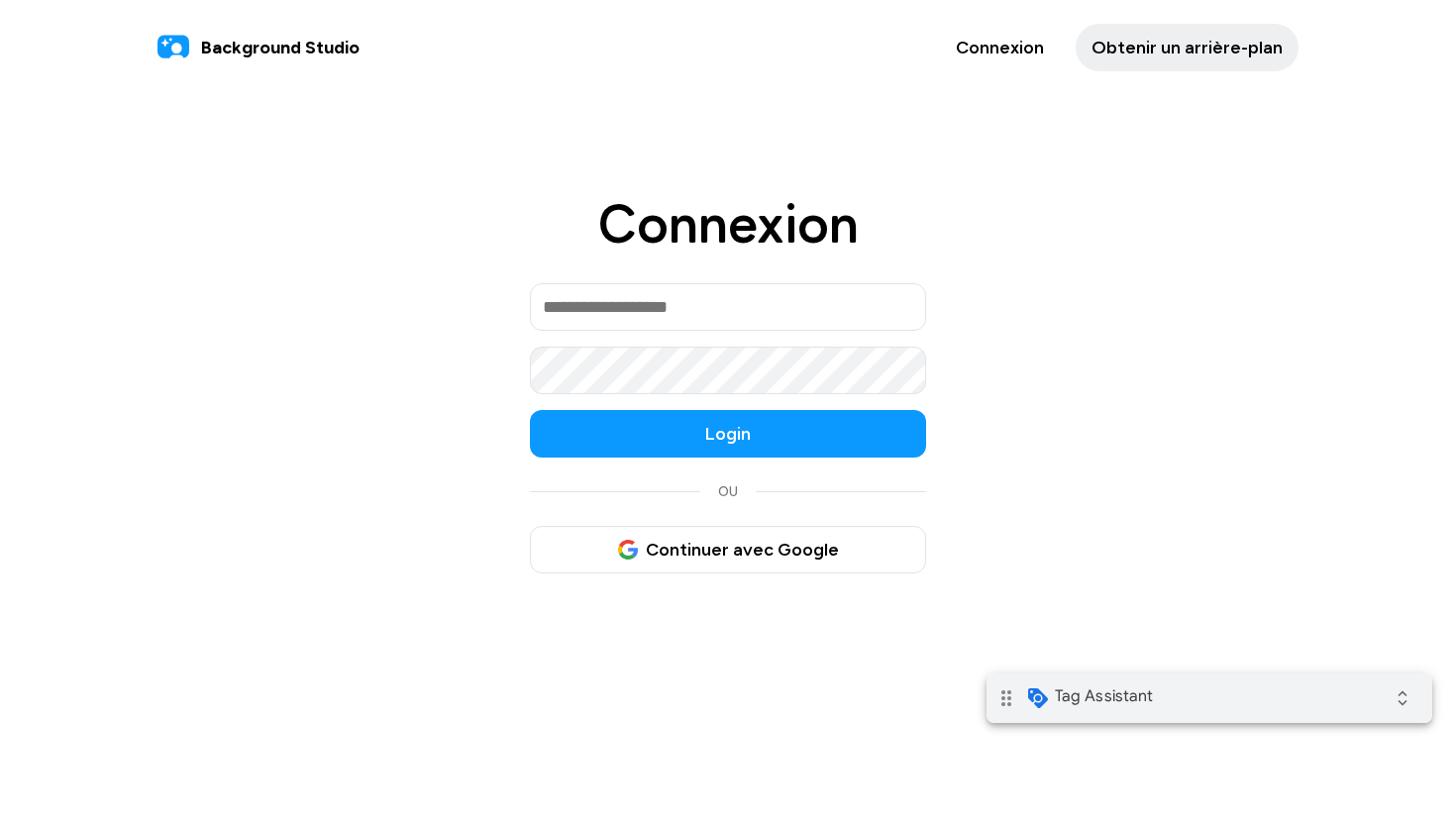 paste on "**********" 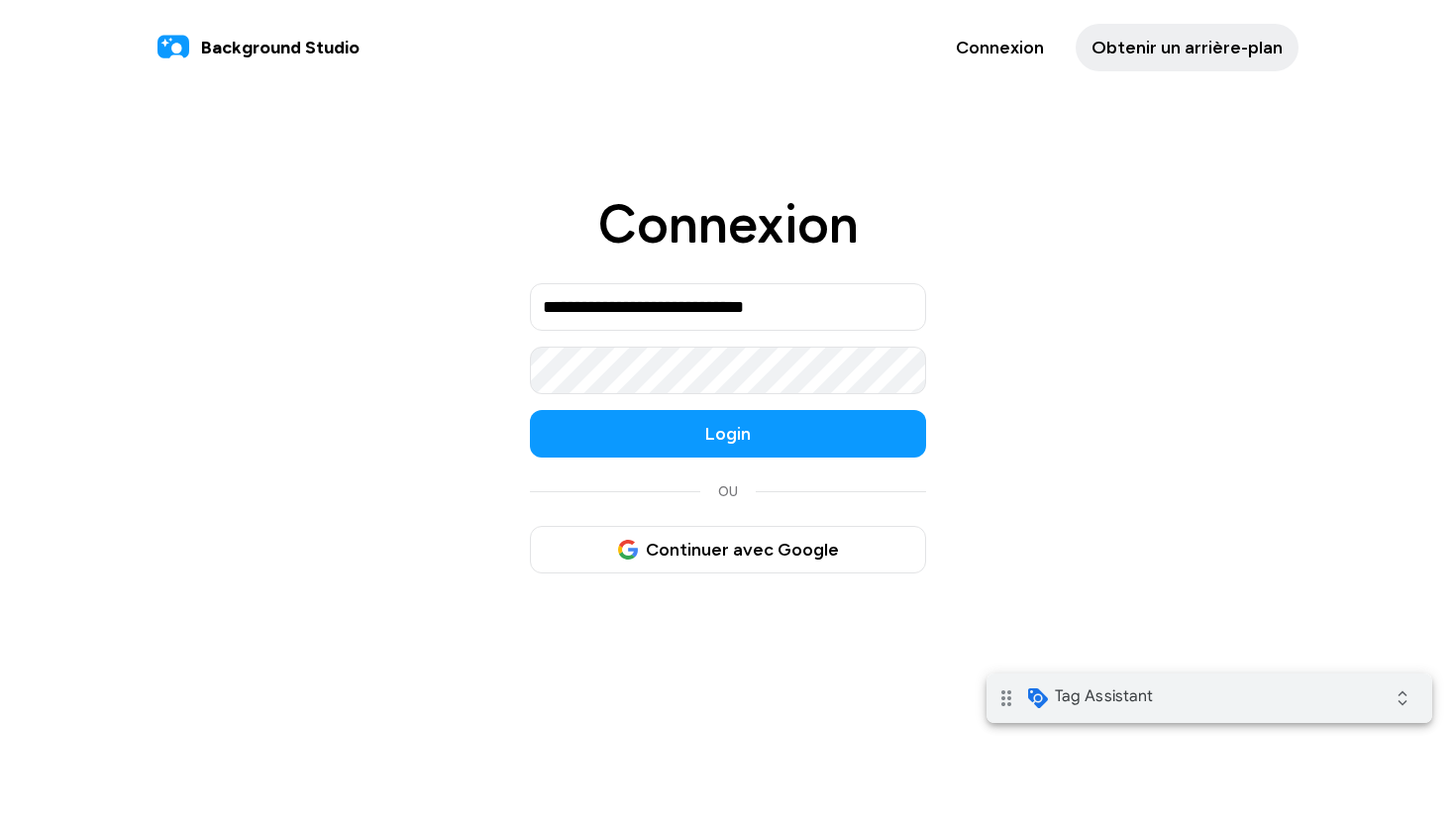 type on "**********" 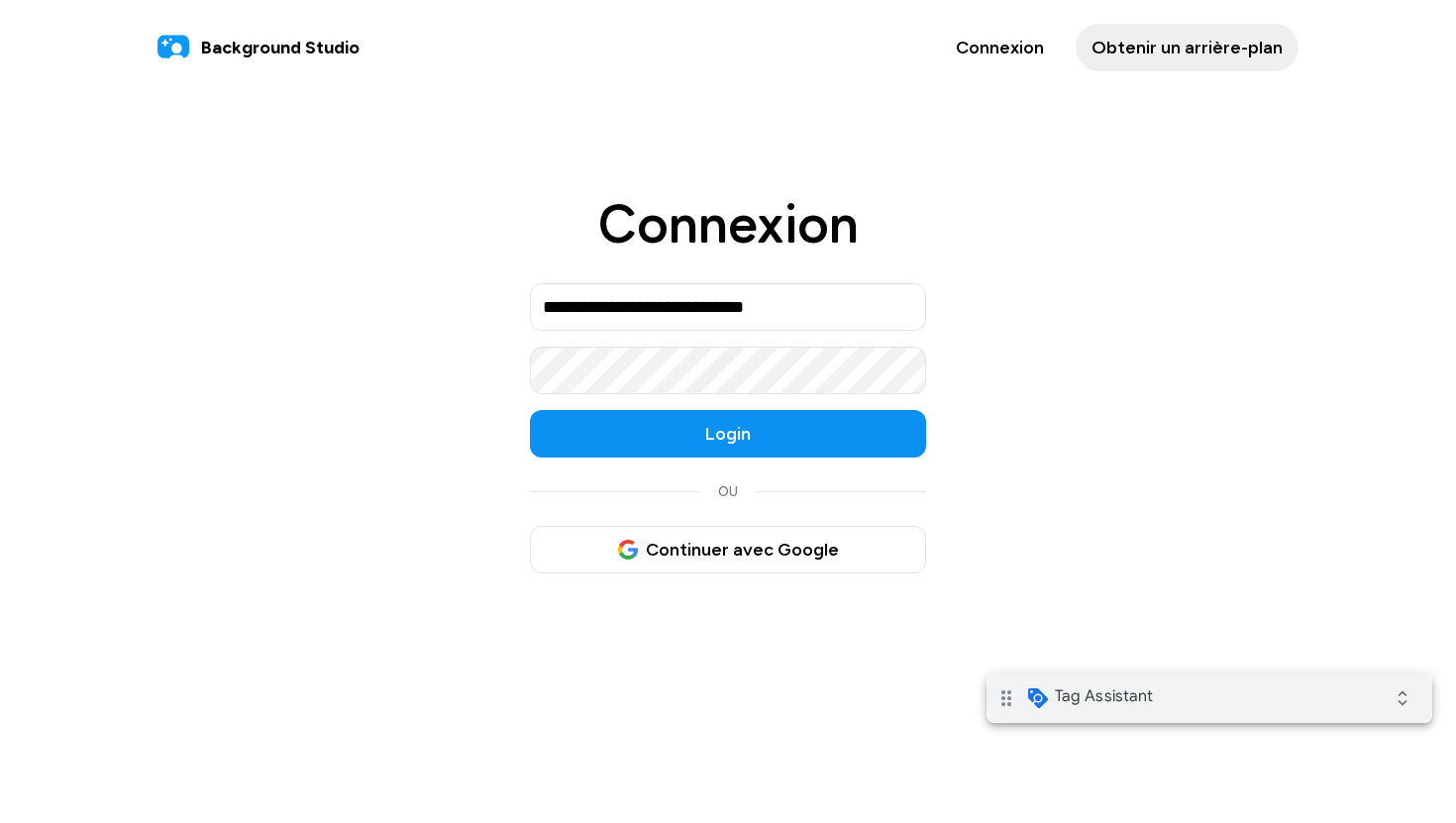 click on "Login" at bounding box center (728, 434) 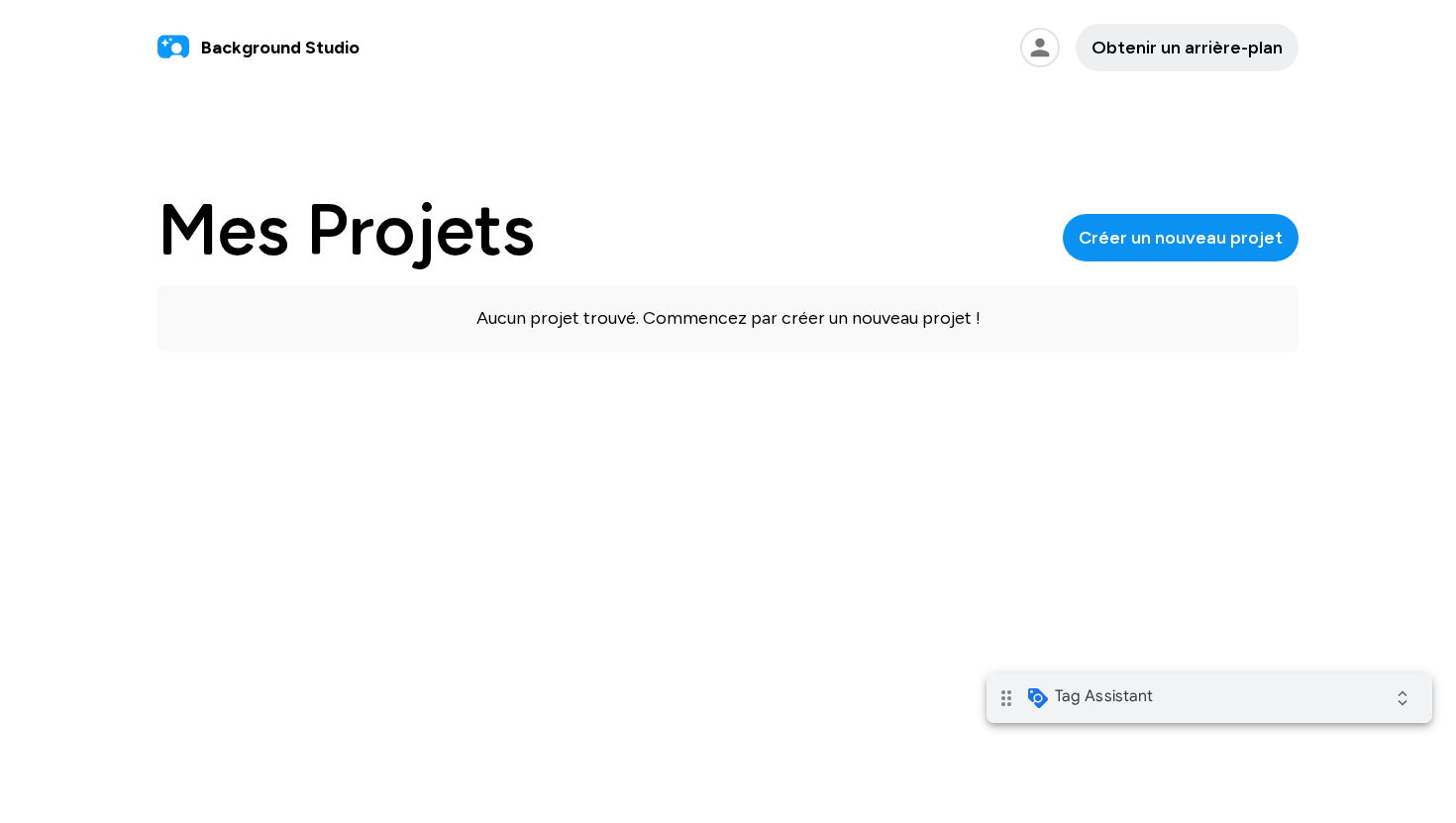 click on "Créer un nouveau projet" at bounding box center (1181, 238) 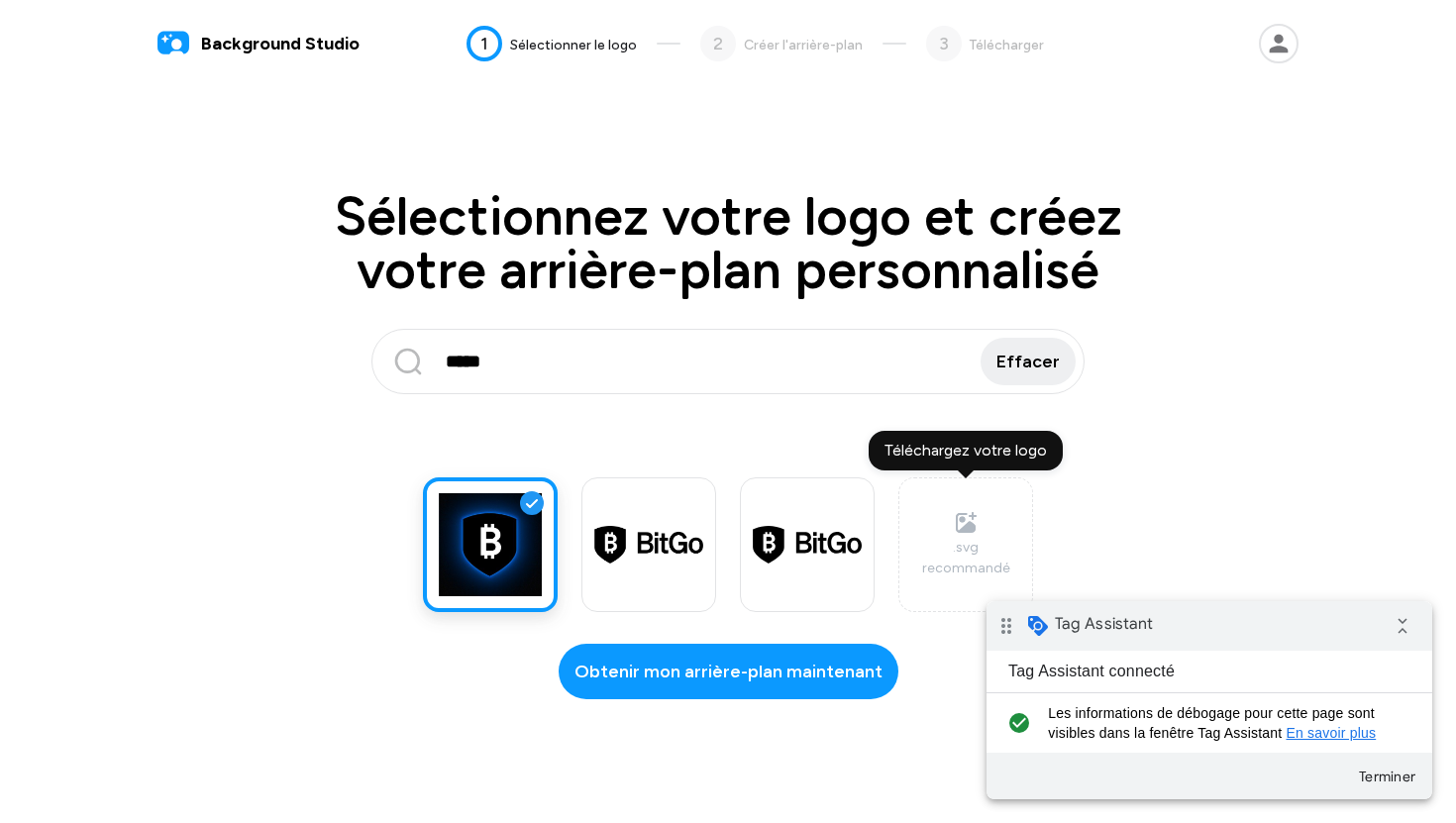 scroll, scrollTop: 0, scrollLeft: 0, axis: both 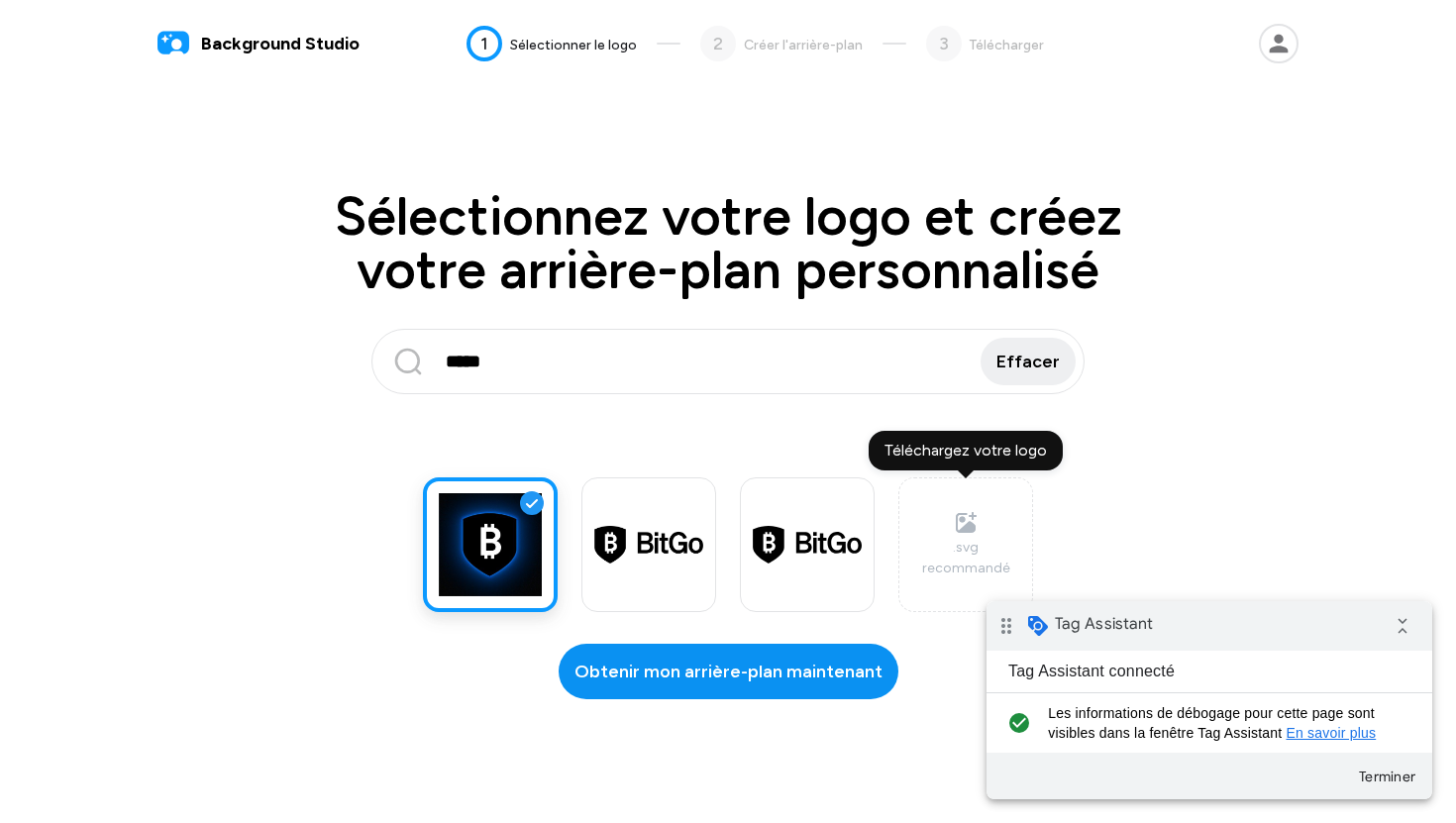 click on "Obtenir mon arrière-plan maintenant" at bounding box center (728, 671) 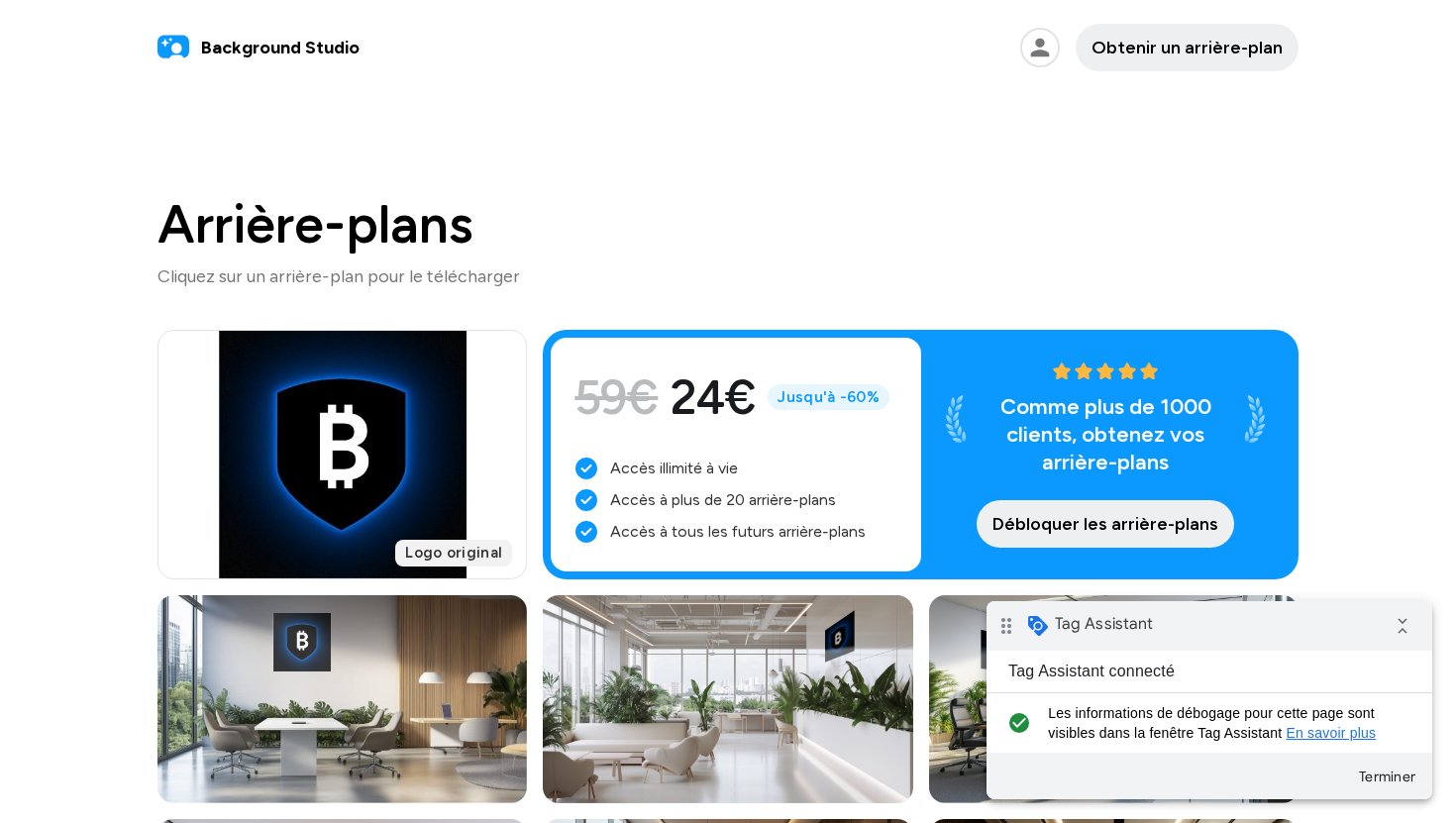 click on "Débloquer les arrière-plans" at bounding box center (1105, 524) 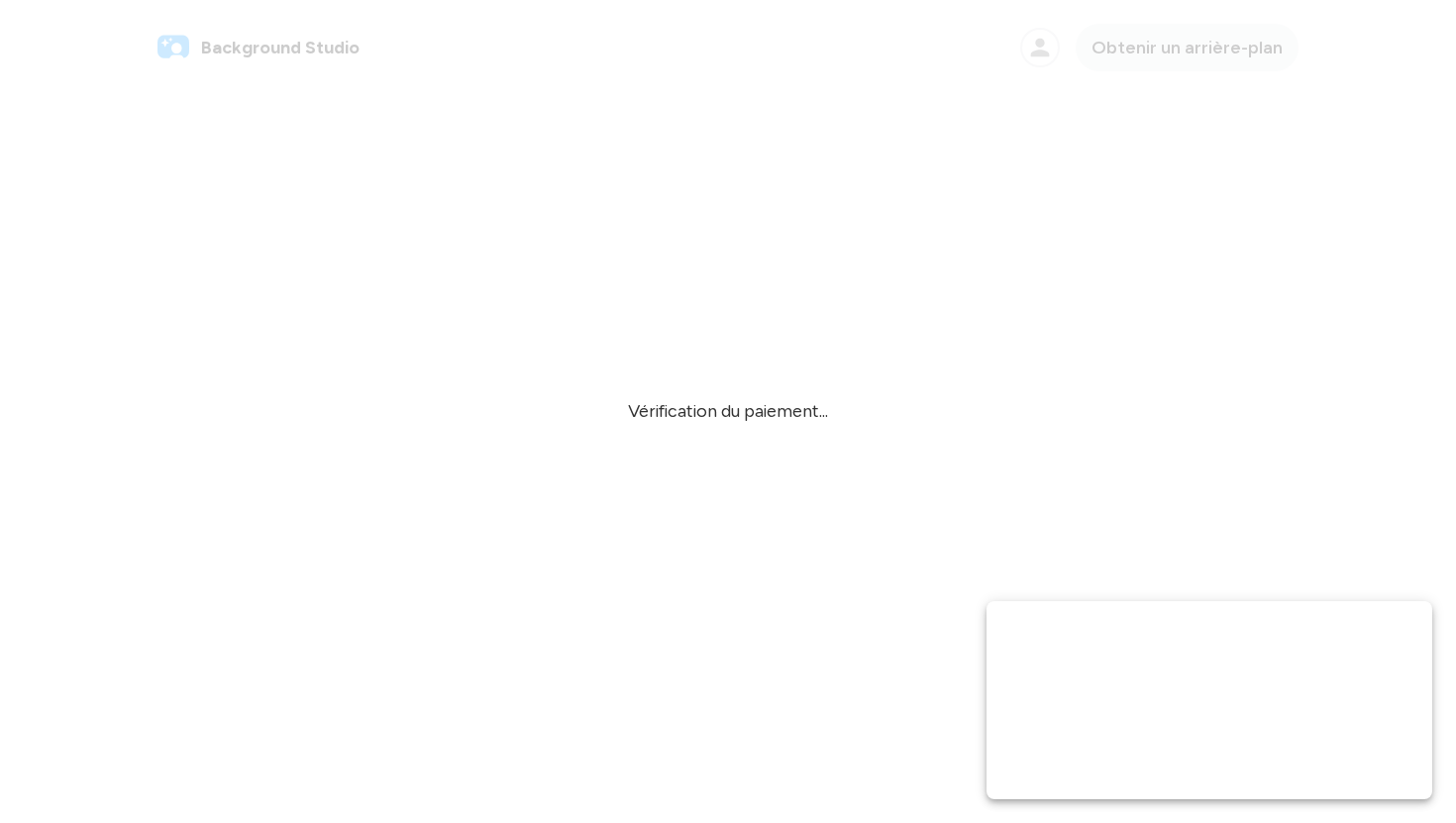 scroll, scrollTop: 0, scrollLeft: 0, axis: both 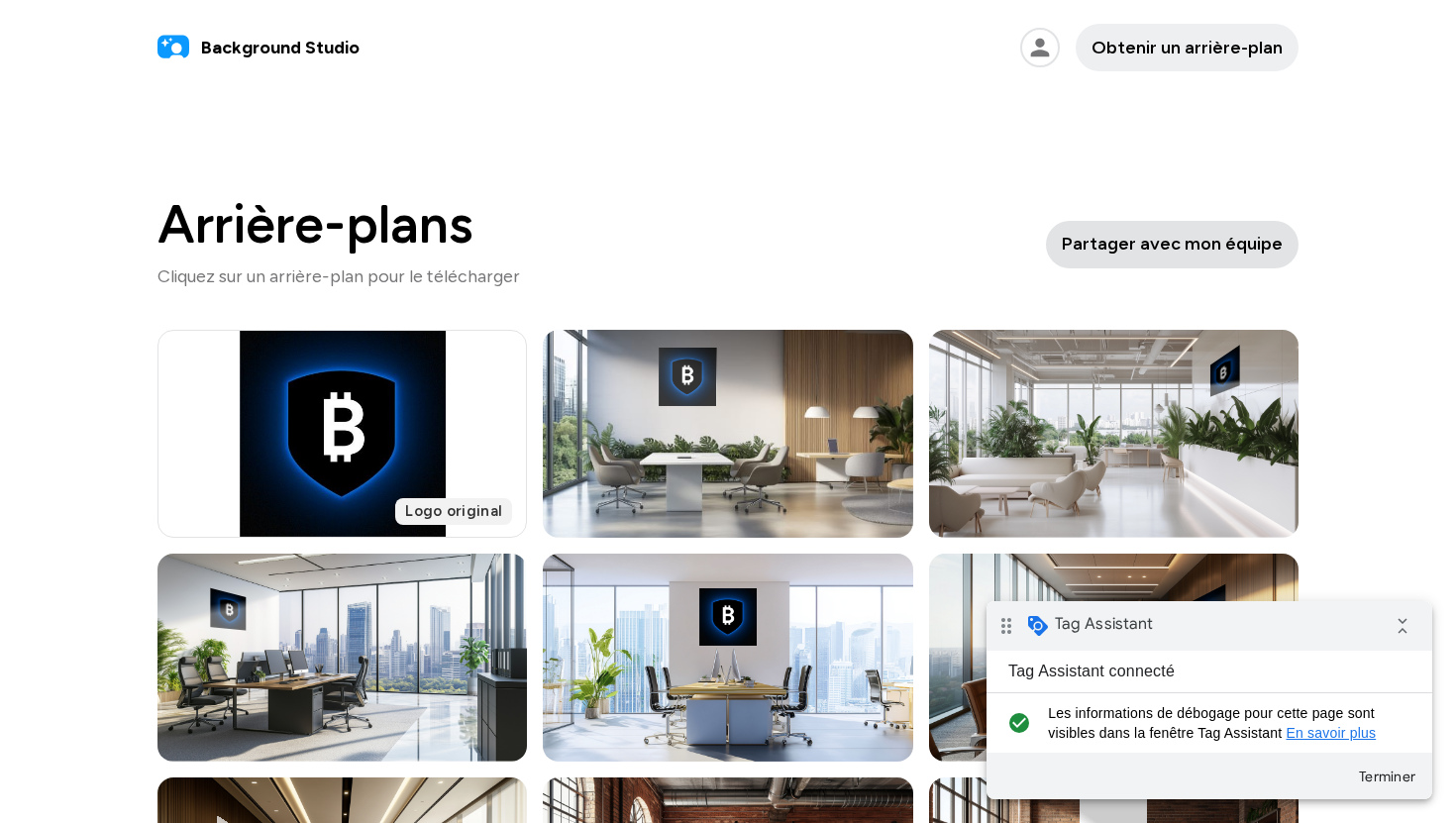 click on "Partager avec mon équipe" at bounding box center (1172, 244) 